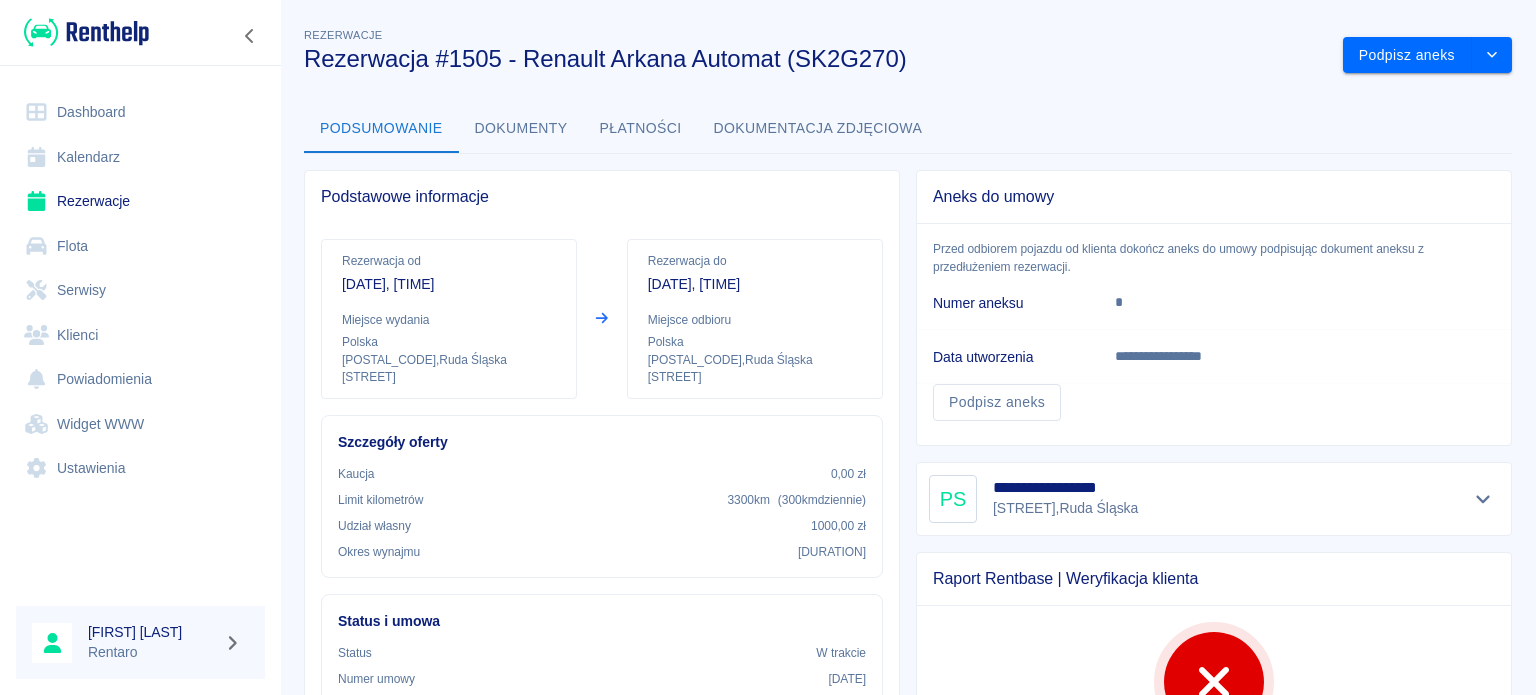 scroll, scrollTop: 0, scrollLeft: 0, axis: both 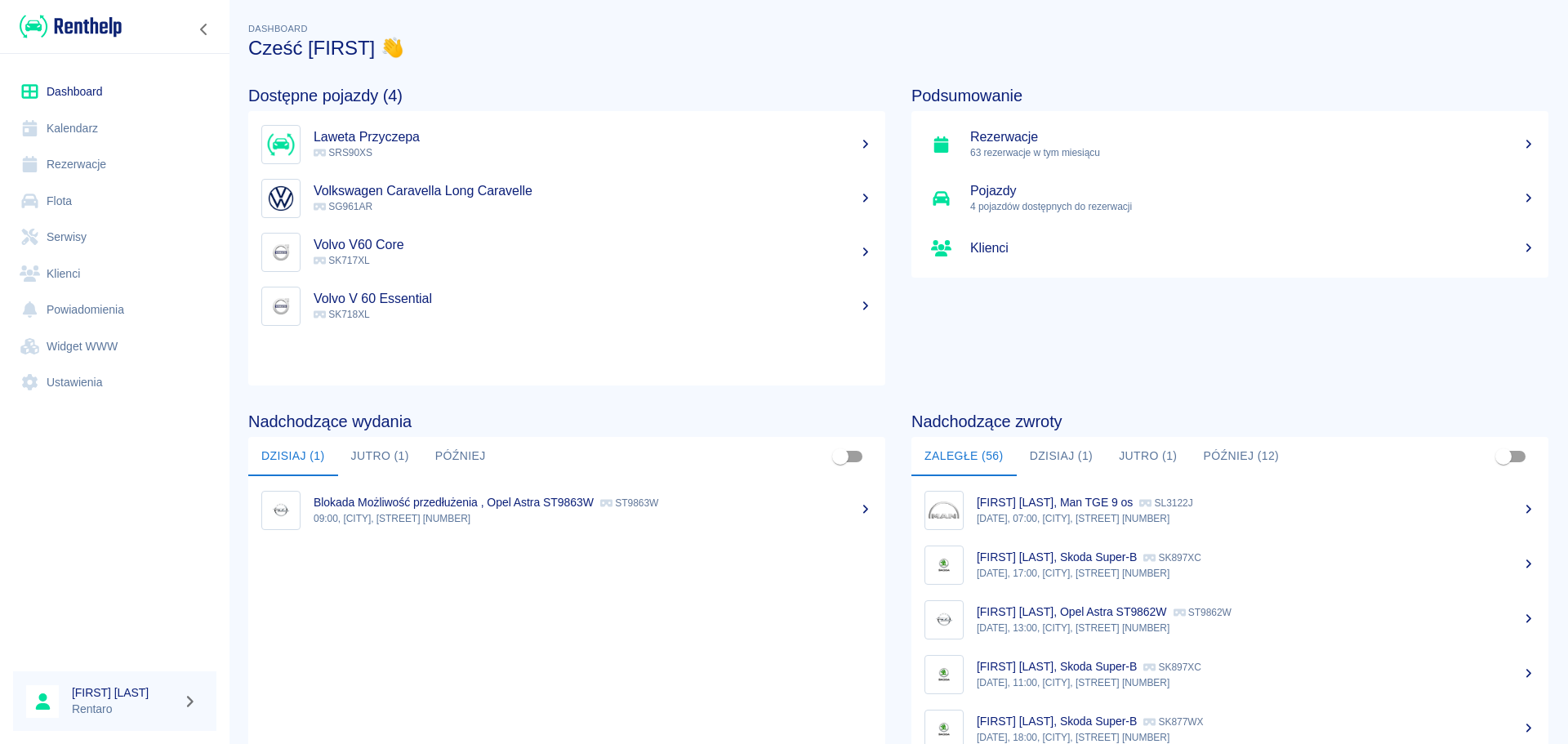 click on "Kalendarz" at bounding box center [114, 128] 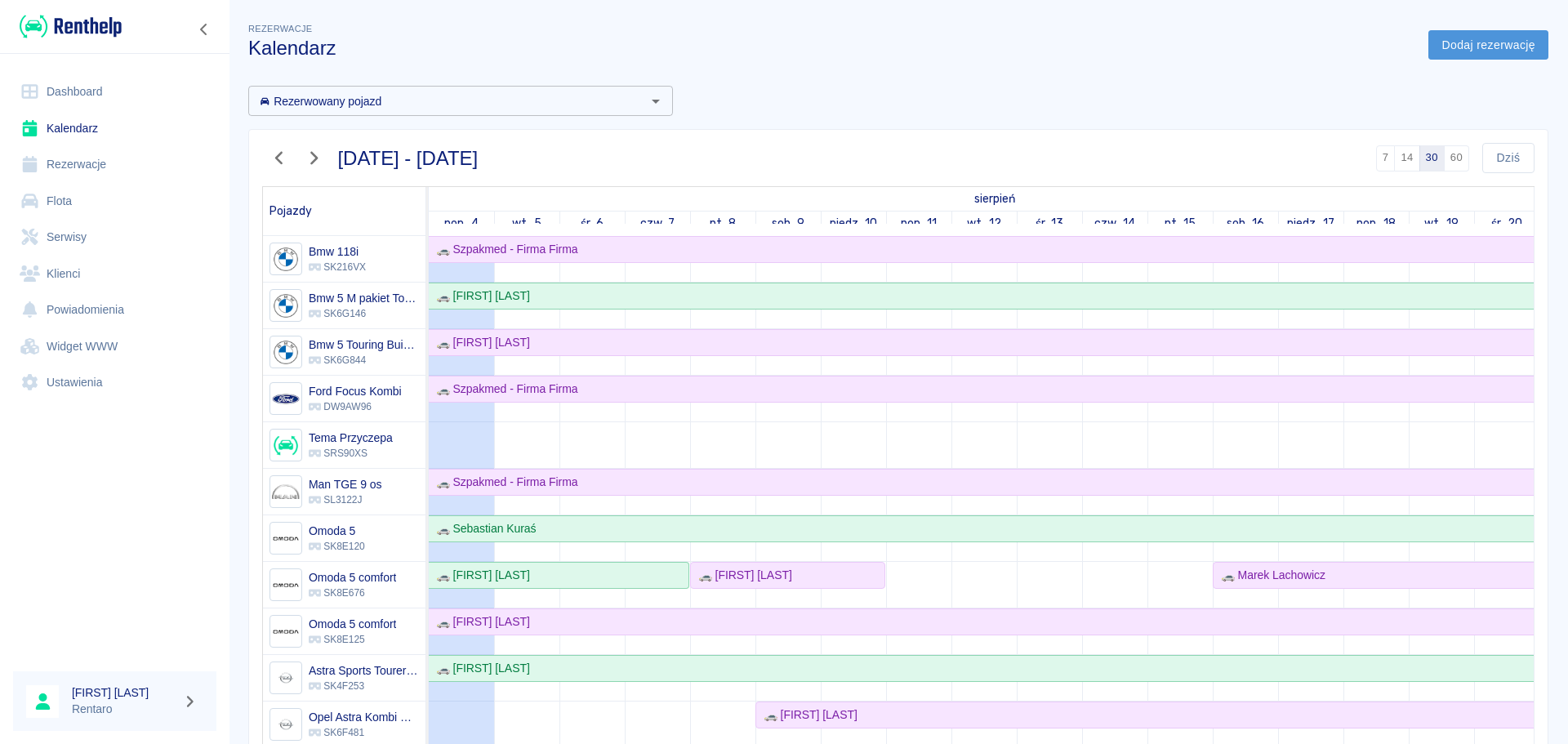 click on "Dodaj rezerwację" at bounding box center (1488, 45) 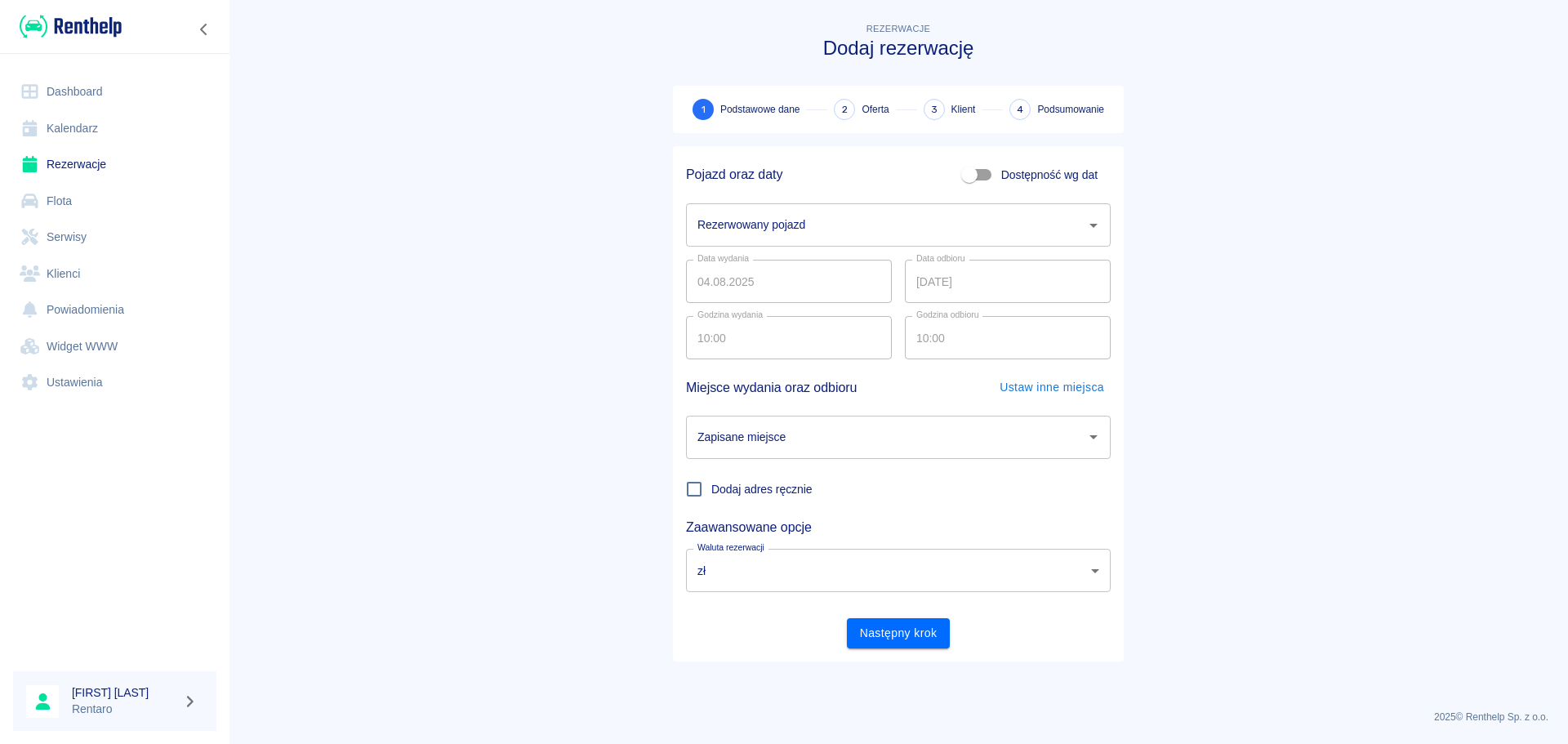 click on "Dostępność wg dat" at bounding box center [1049, 175] 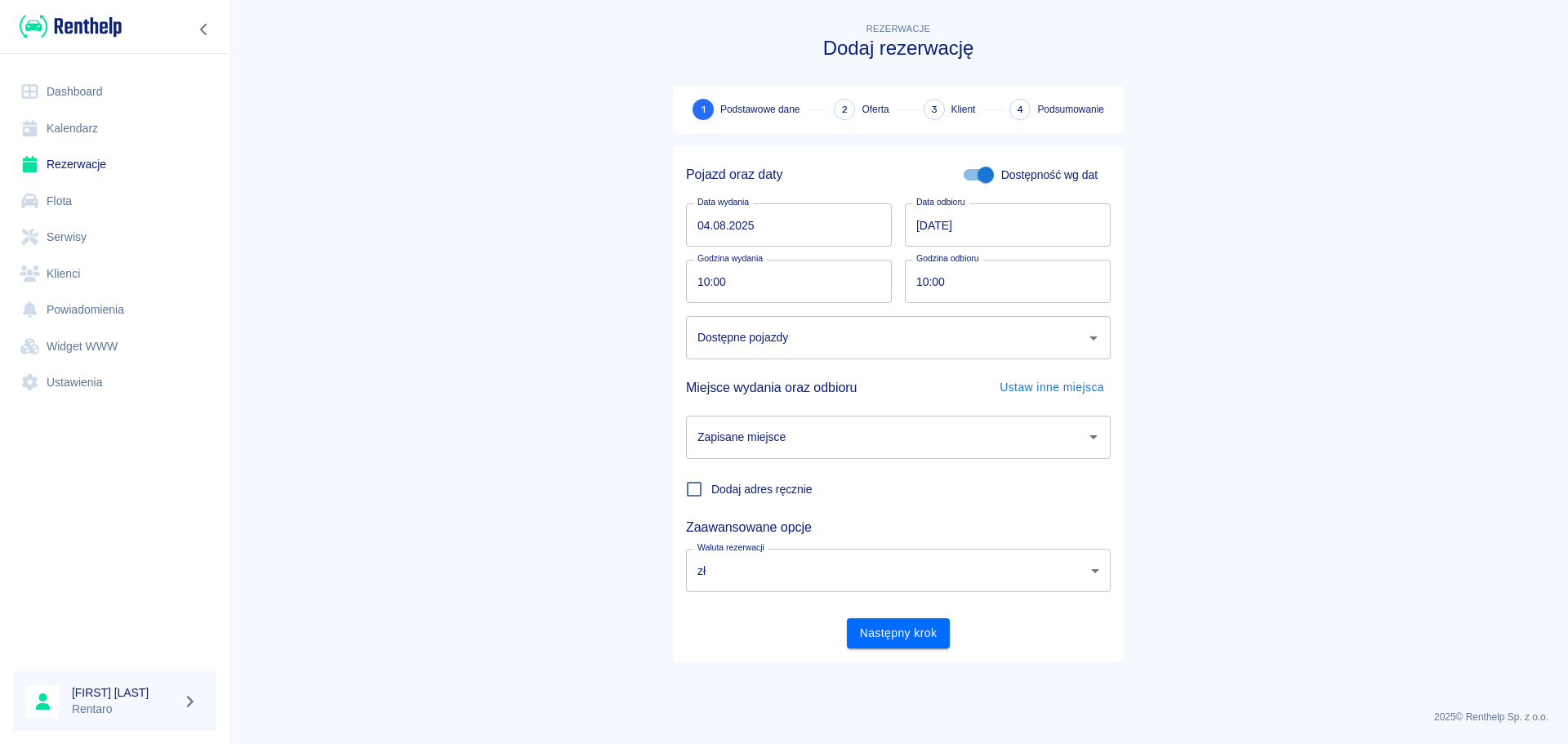 click on "04.08.2025" at bounding box center [789, 225] 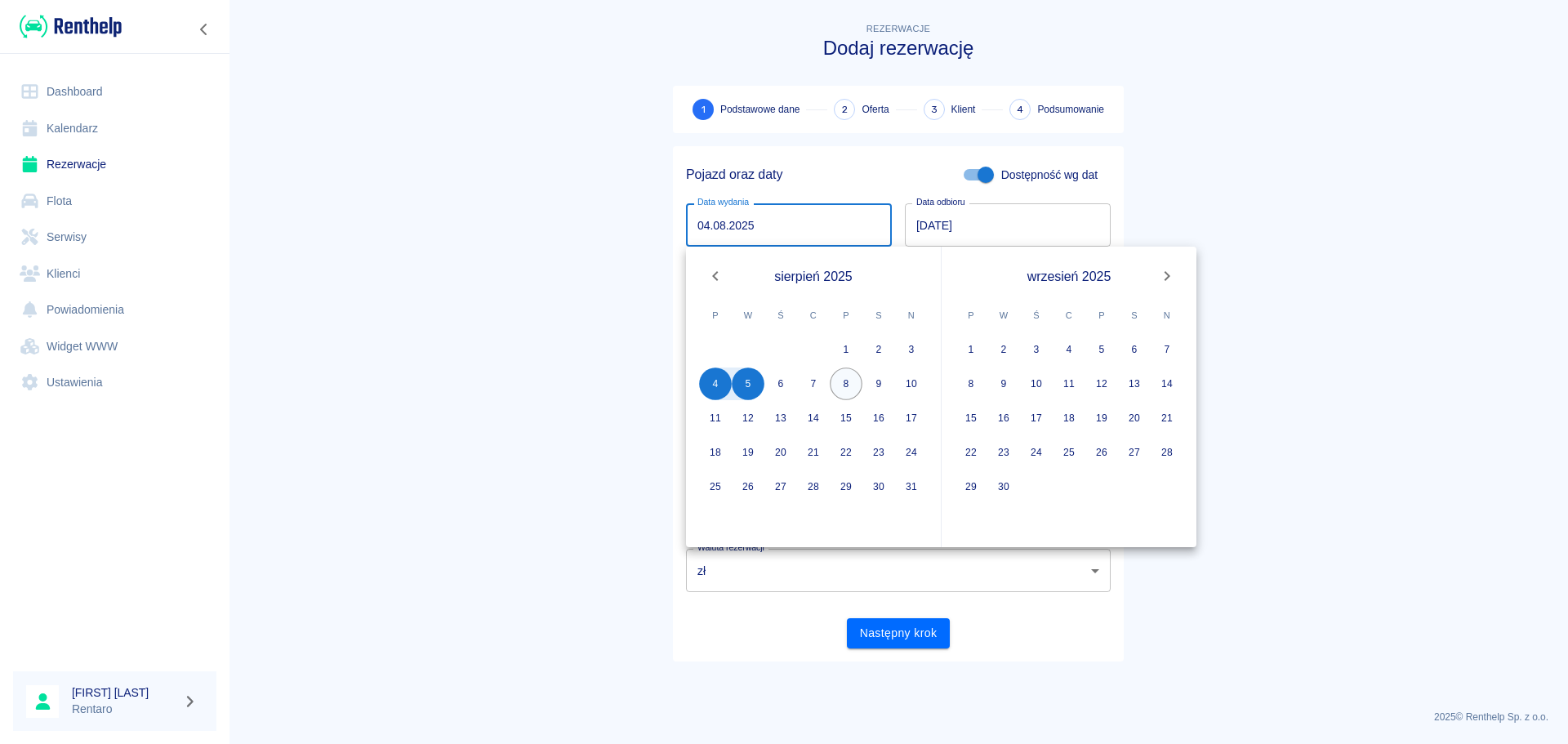 click on "8" at bounding box center (846, 384) 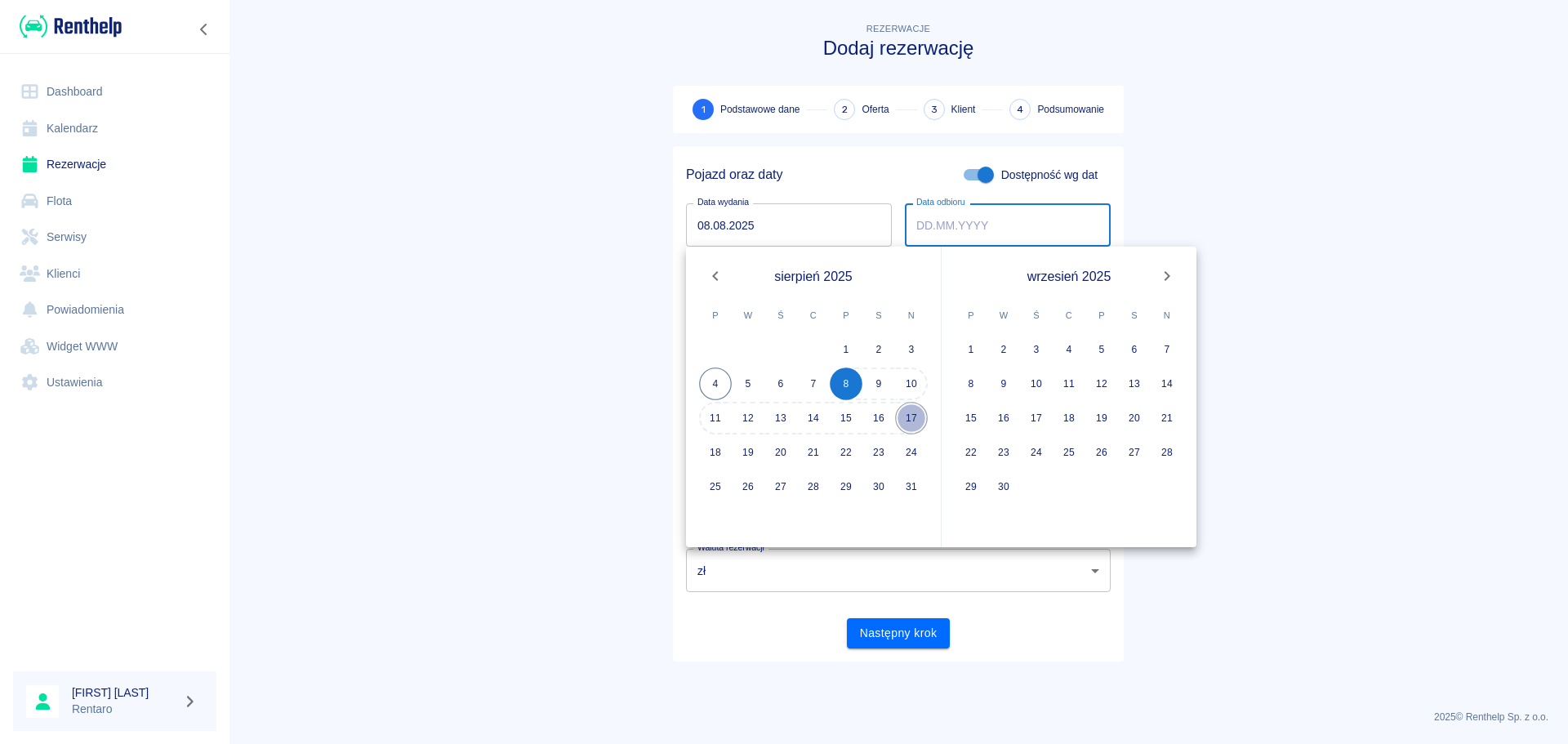 click on "17" at bounding box center [911, 418] 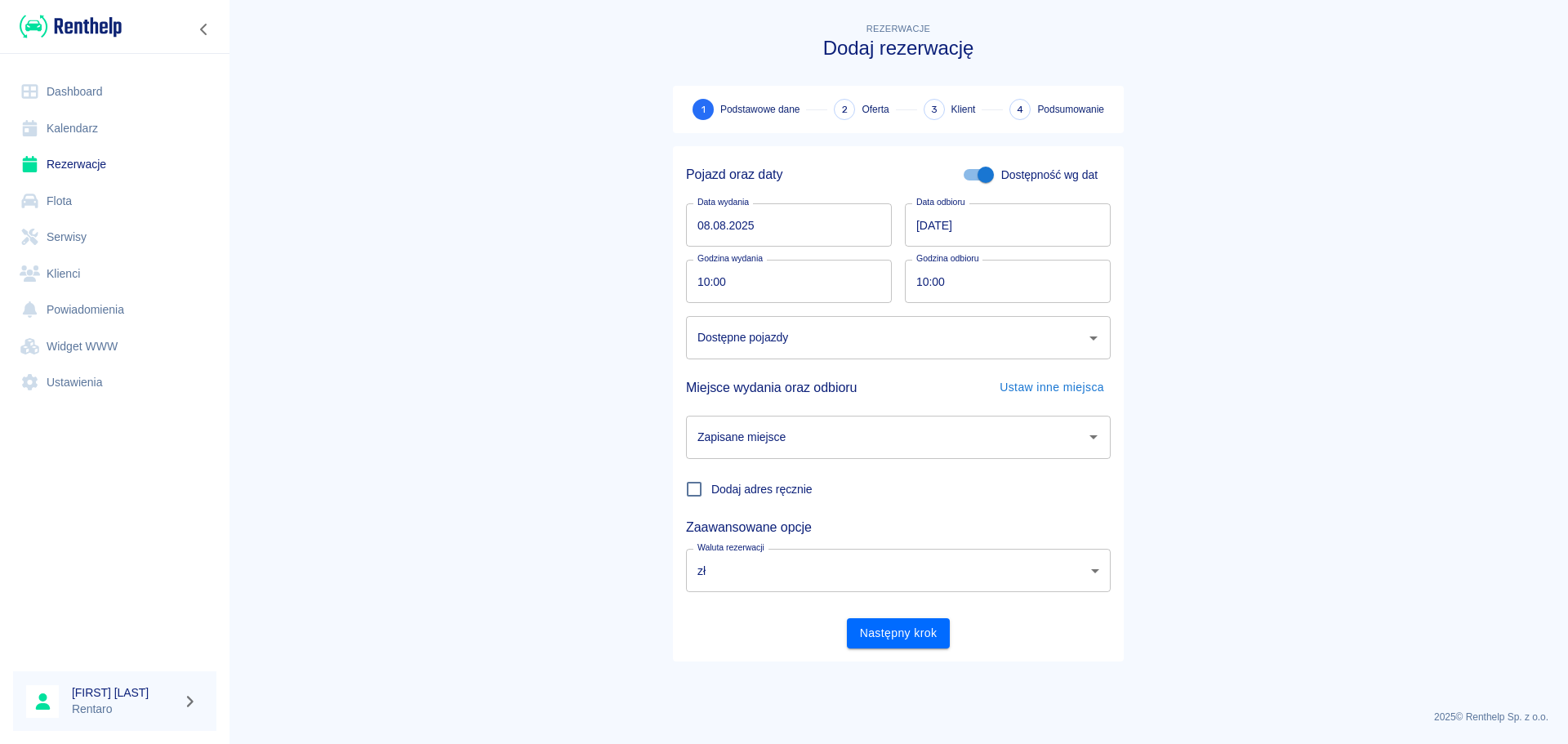 click on "Dostępne pojazdy" at bounding box center (886, 337) 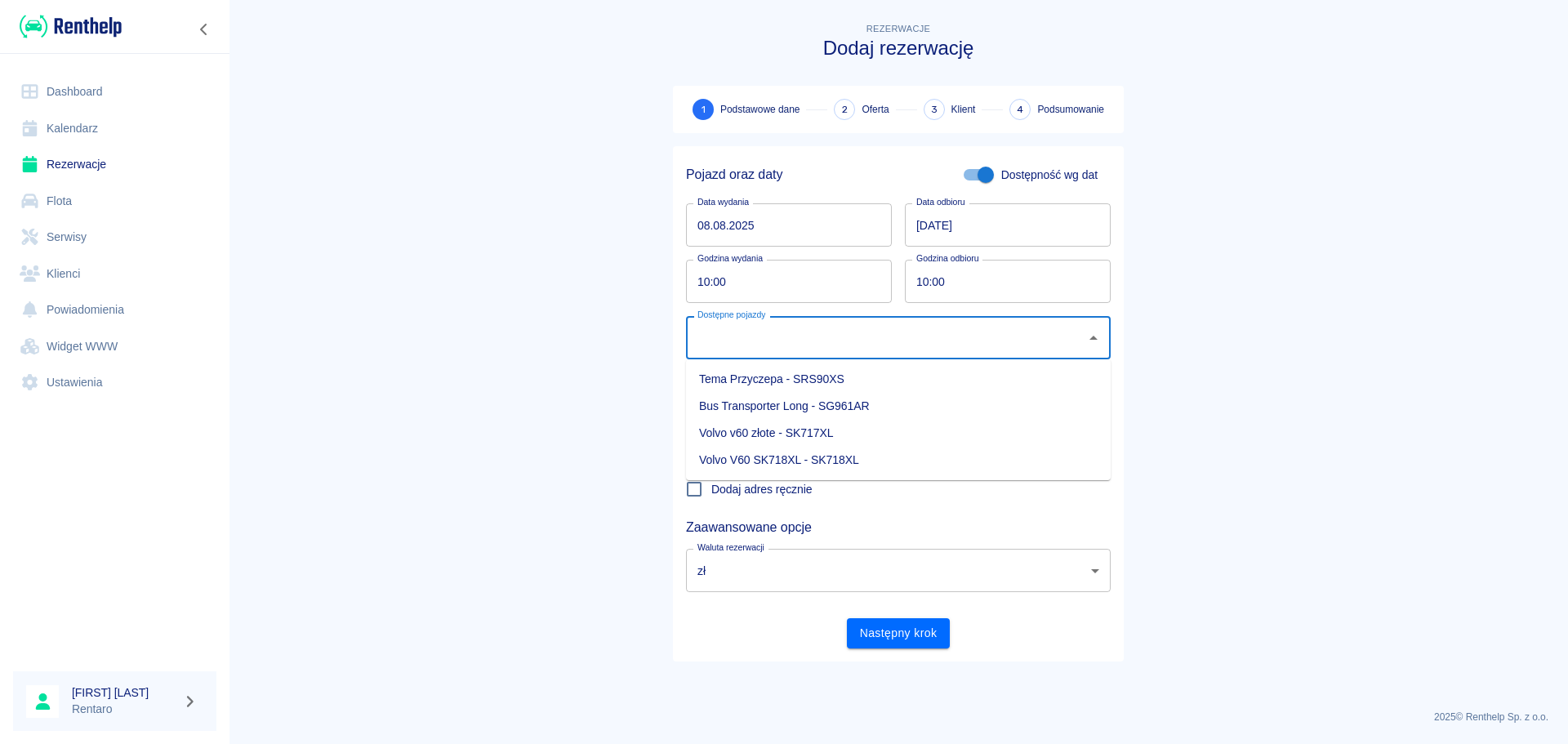 click on "Rezerwacje Dodaj rezerwację 1 Podstawowe dane 2 Oferta 3 Klient 4 Podsumowanie Pojazd oraz daty Dostępność wg dat Data wydania 08.08.2025 Data wydania Data odbioru 17.08.2025 Data odbioru Godzina wydania 10:00 Godzina wydania Godzina odbioru 10:00 Godzina odbioru Dostępne pojazdy Dostępne pojazdy Miejsce wydania oraz odbioru Ustaw inne miejsca Zapisane miejsce Zapisane miejsce Dodaj adres ręcznie Zaawansowane opcje Waluta rezerwacji zł PLN Waluta rezerwacji Następny krok" at bounding box center (898, 358) 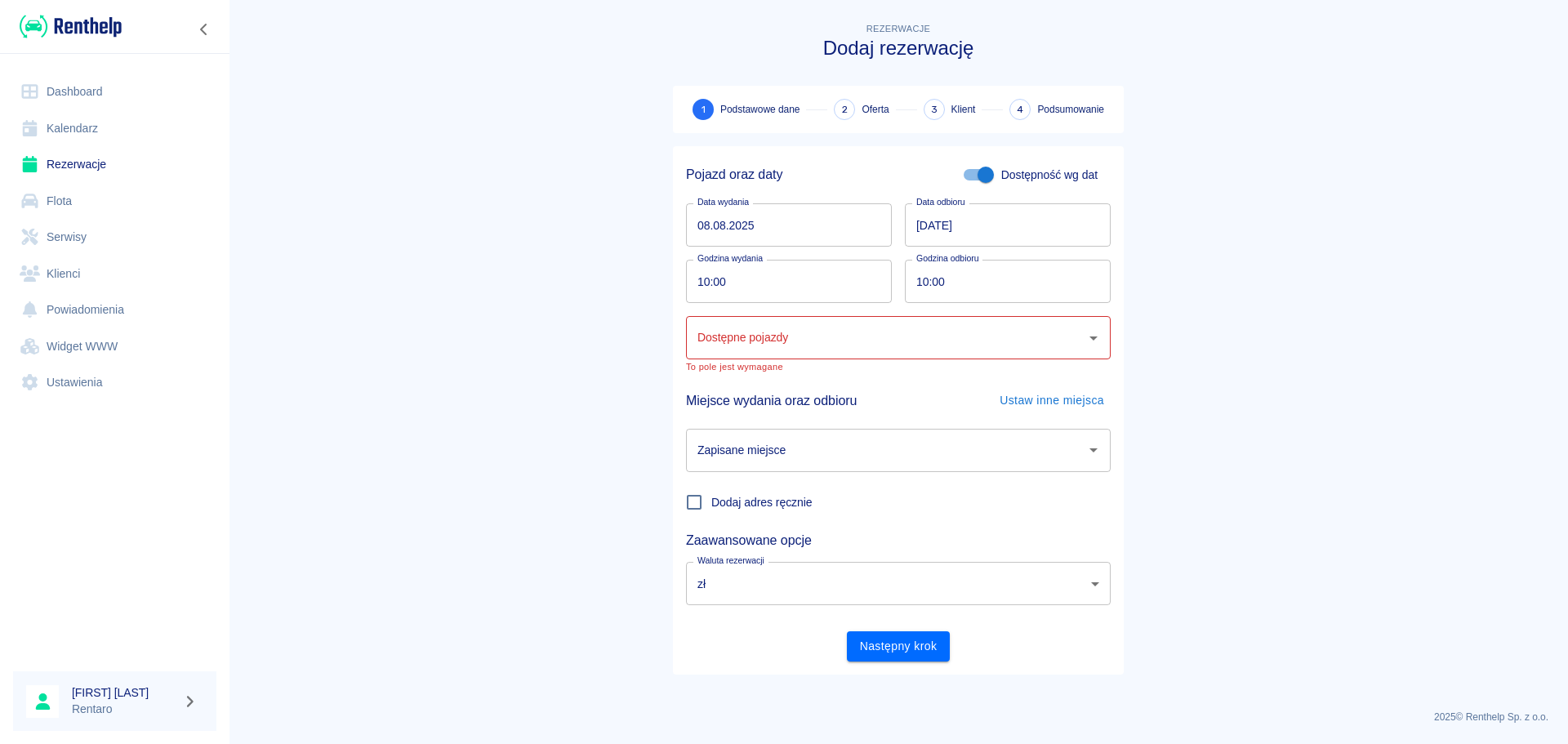 click on "Rezerwacje Dodaj rezerwację 1 Podstawowe dane 2 Oferta 3 Klient 4 Podsumowanie Pojazd oraz daty Dostępność wg dat Data wydania 08.08.2025 Data wydania Data odbioru 17.08.2025 Data odbioru Godzina wydania 10:00 Godzina wydania Godzina odbioru 10:00 Godzina odbioru Dostępne pojazdy Dostępne pojazdy To pole jest wymagane Miejsce wydania oraz odbioru Ustaw inne miejsca Zapisane miejsce Zapisane miejsce Dodaj adres ręcznie Zaawansowane opcje Waluta rezerwacji zł PLN Waluta rezerwacji Następny krok" at bounding box center (898, 358) 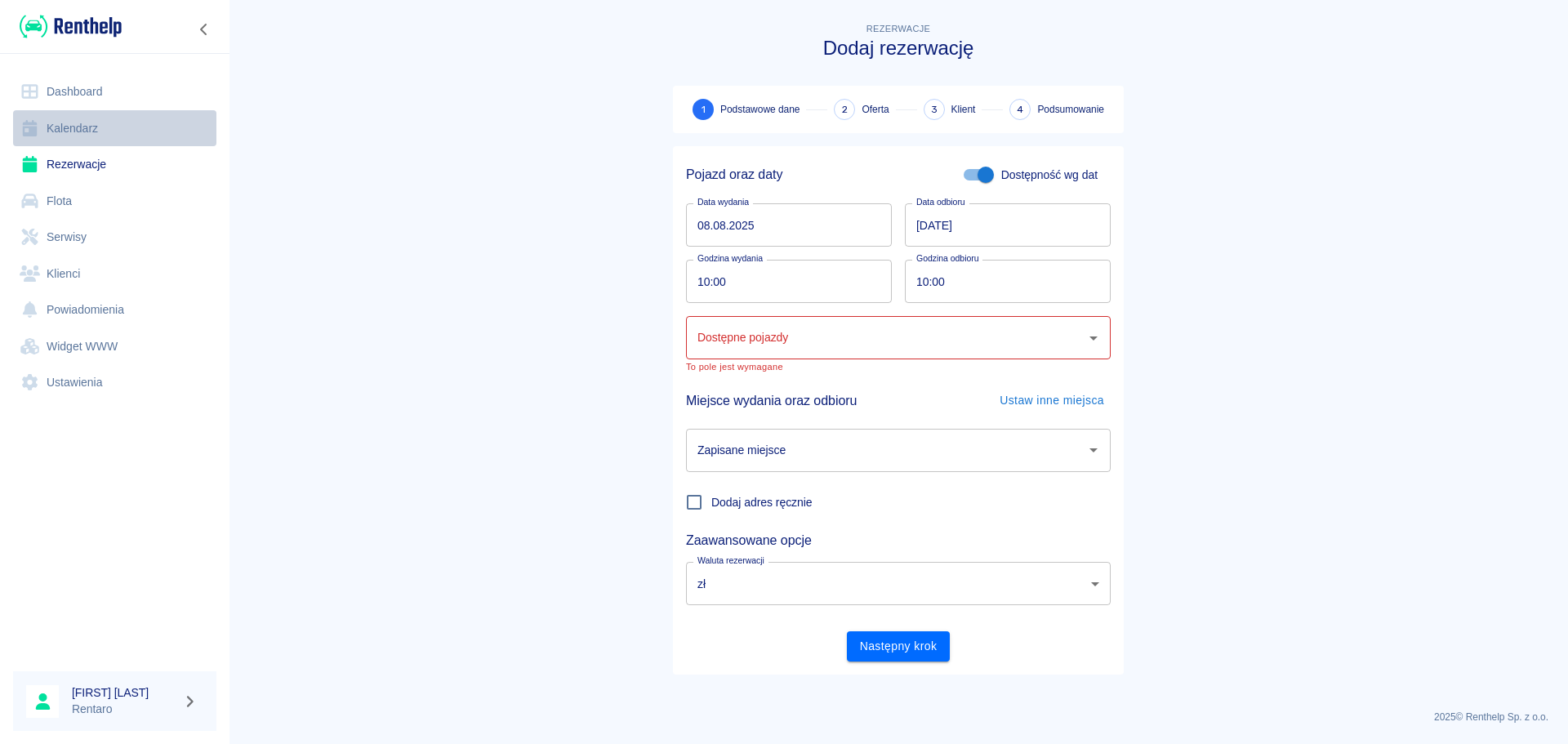 click on "Kalendarz" at bounding box center [114, 128] 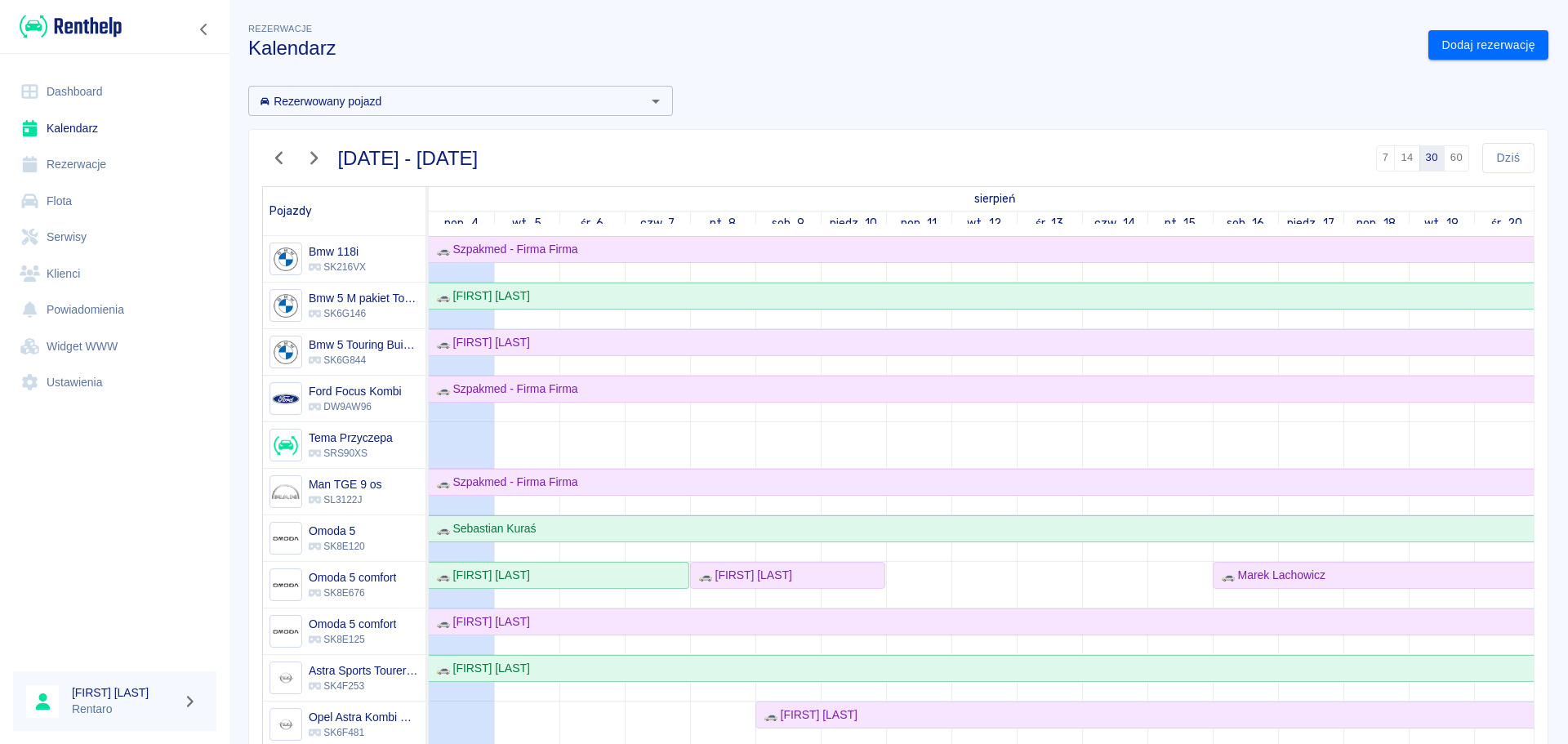 scroll, scrollTop: 230, scrollLeft: 0, axis: vertical 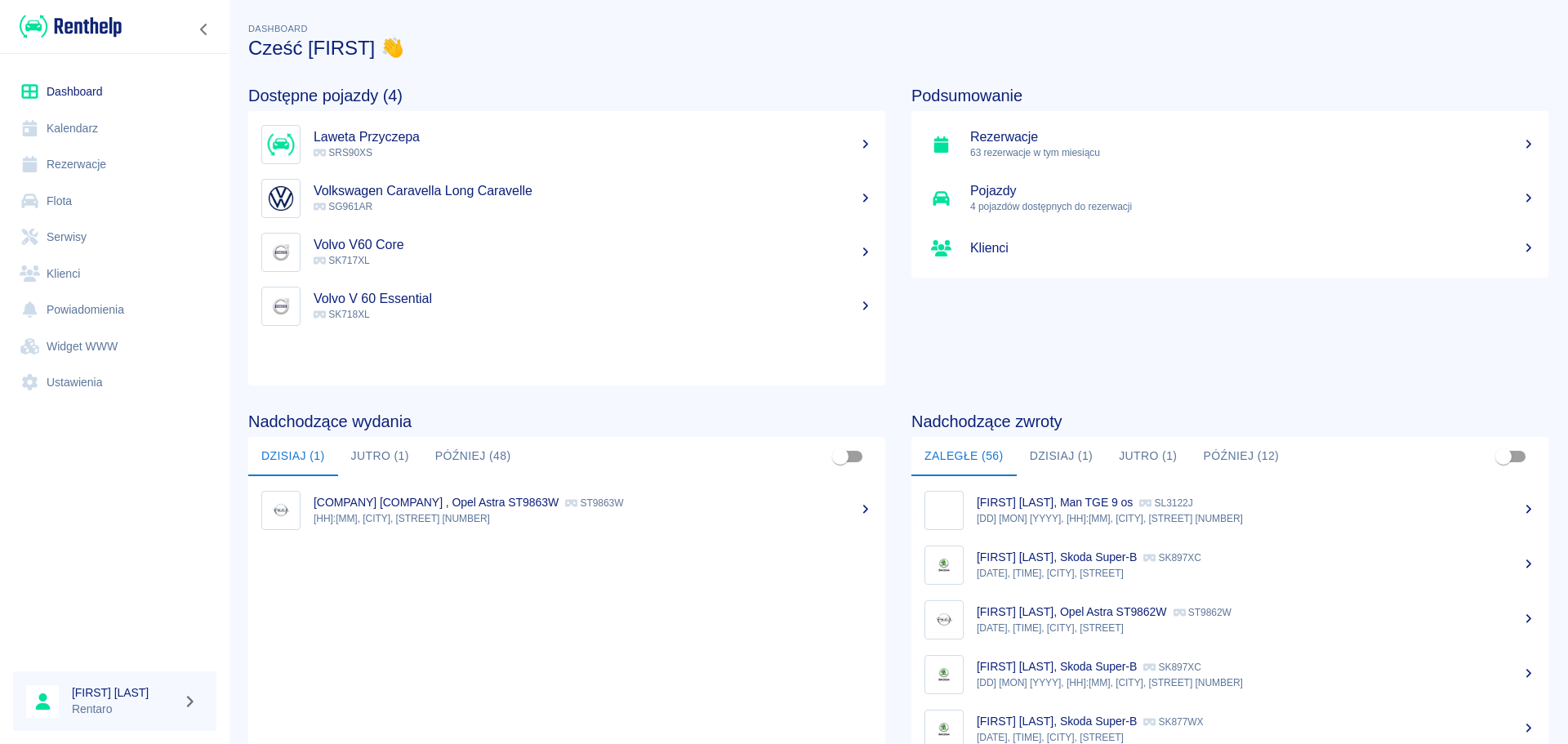 click on "Kalendarz" at bounding box center (114, 128) 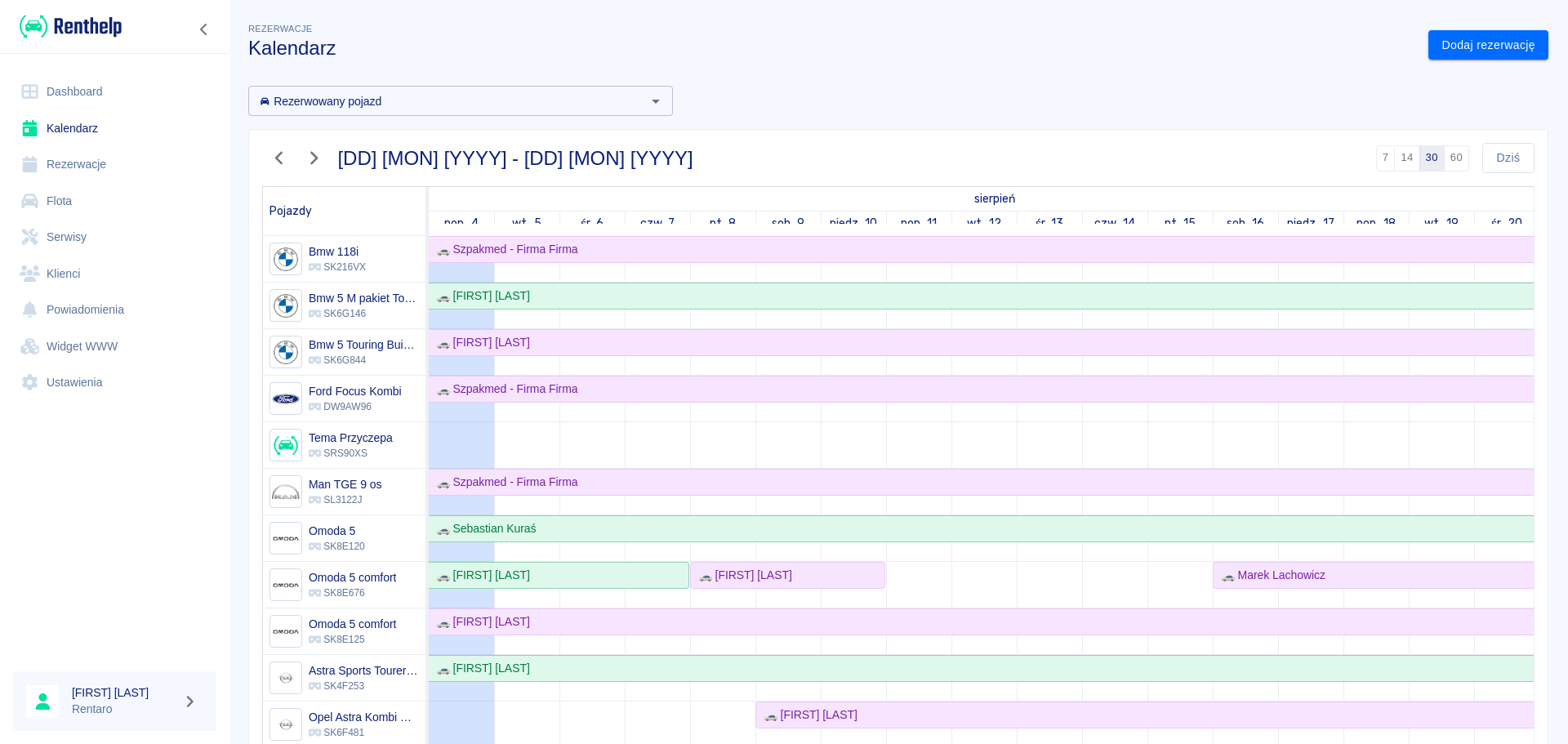 scroll, scrollTop: 408, scrollLeft: 0, axis: vertical 